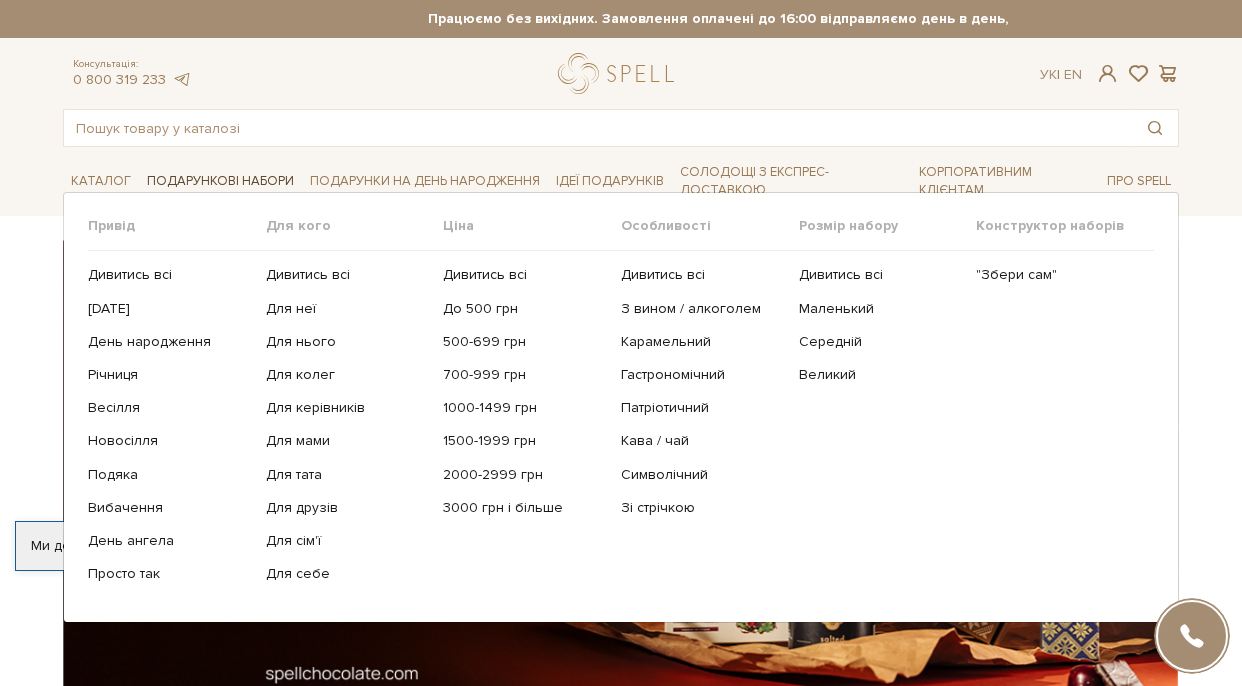 scroll, scrollTop: 0, scrollLeft: 0, axis: both 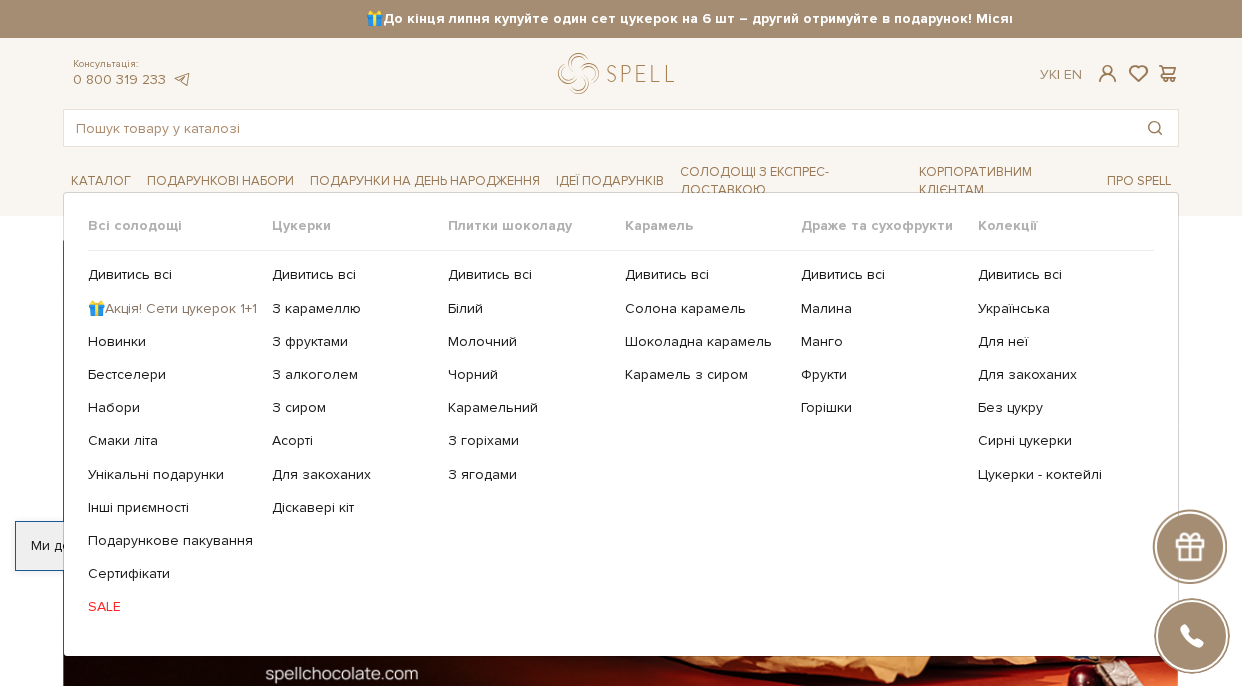 click on "🎁Акція! Сети цукерок 1+1" at bounding box center [172, 309] 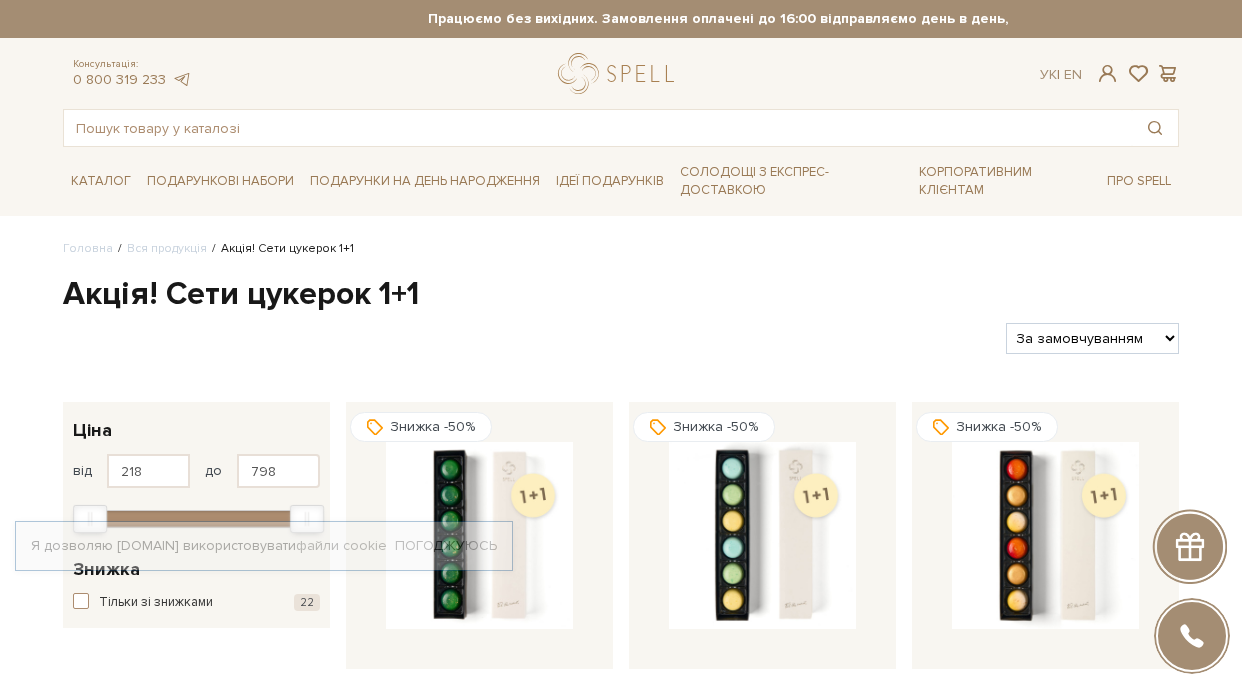 scroll, scrollTop: 0, scrollLeft: 0, axis: both 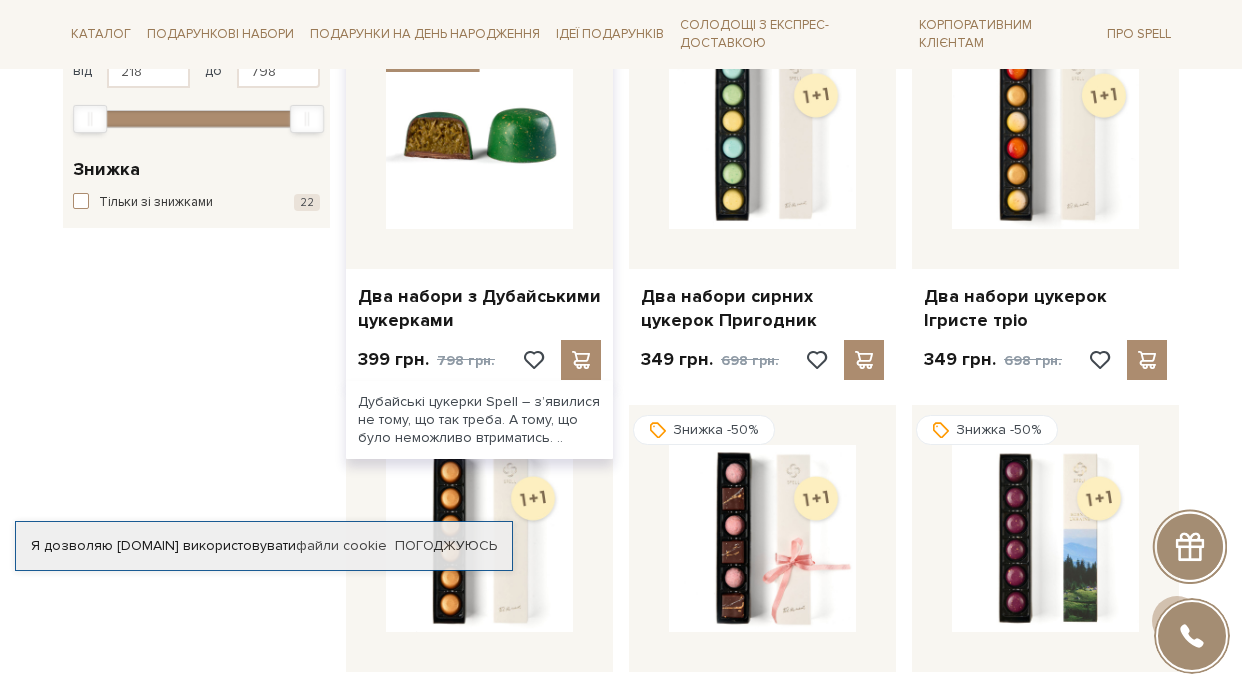 click at bounding box center [479, 135] 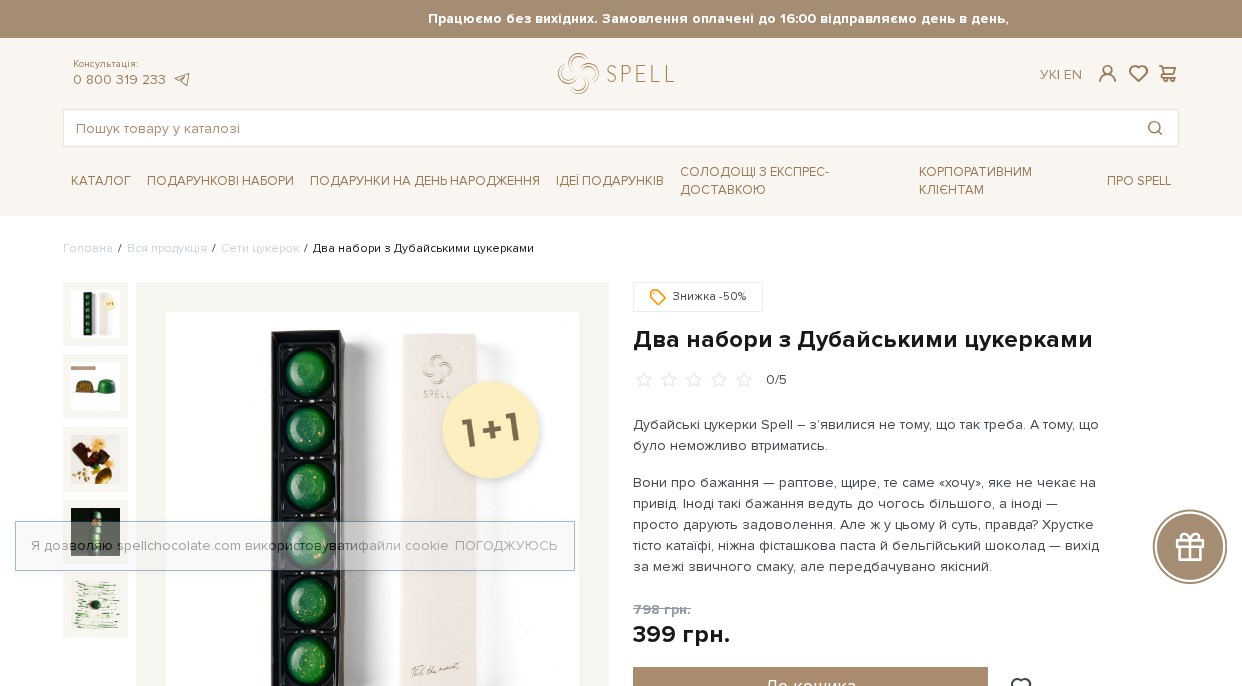 scroll, scrollTop: 0, scrollLeft: 0, axis: both 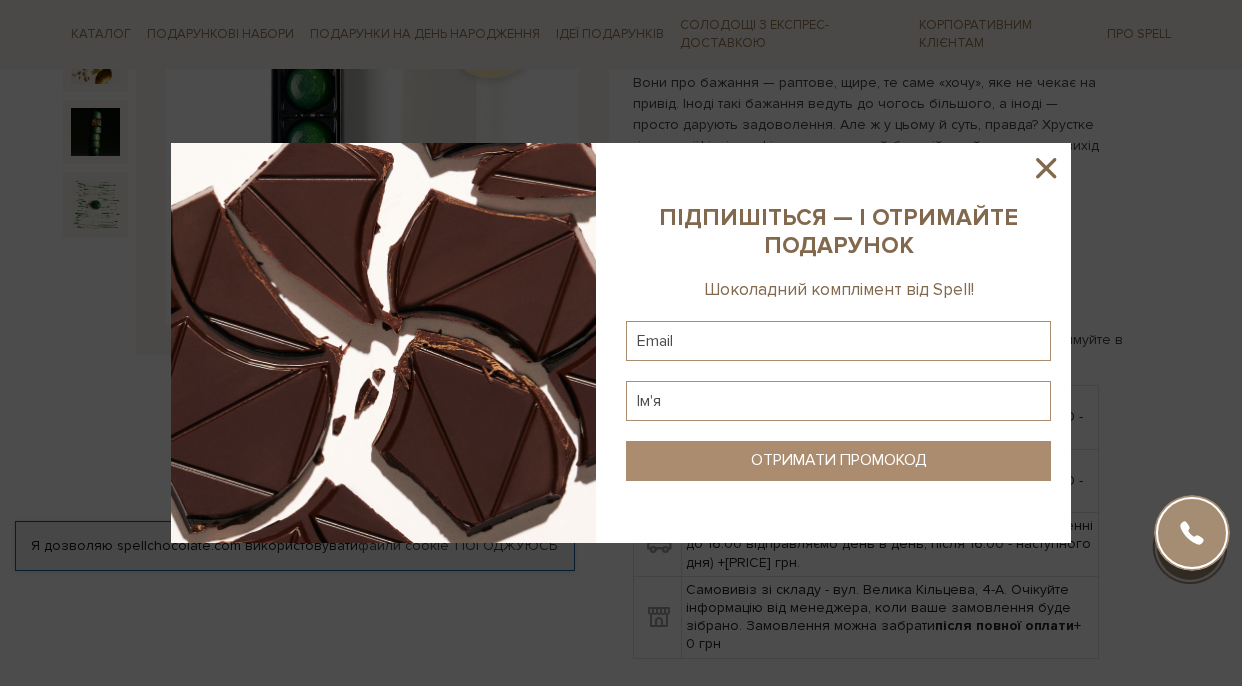 click 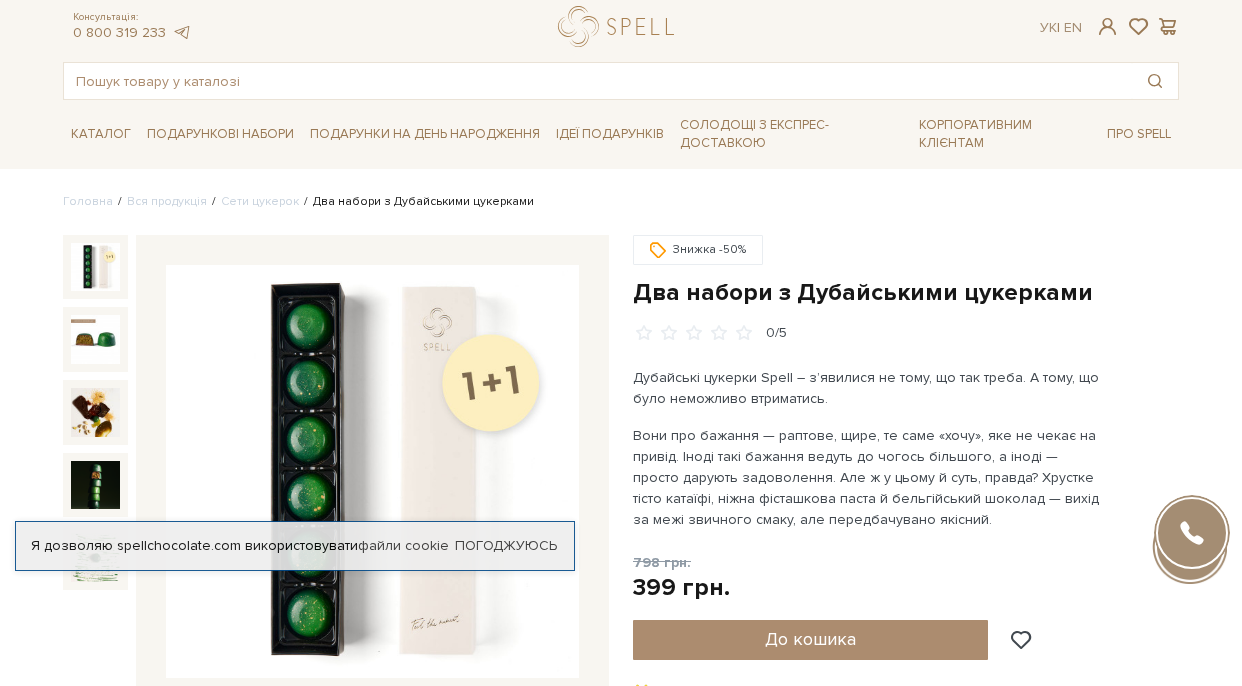 scroll, scrollTop: 0, scrollLeft: 0, axis: both 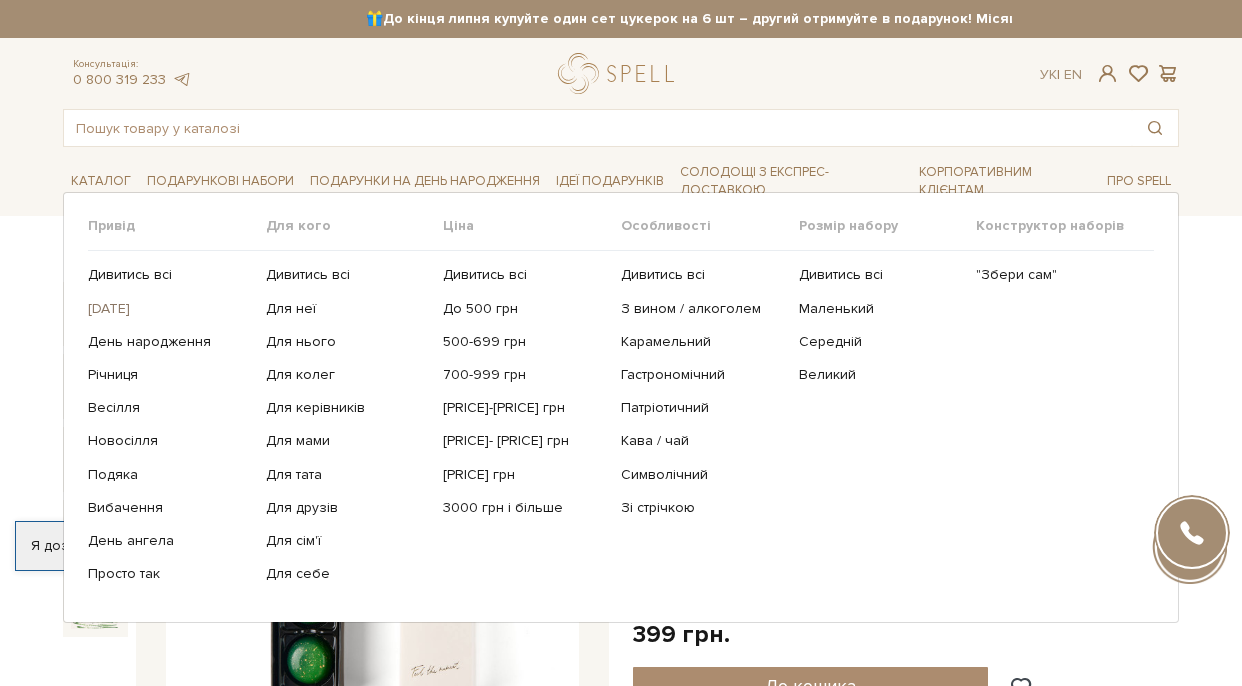 click on "1 Вересня" at bounding box center (169, 309) 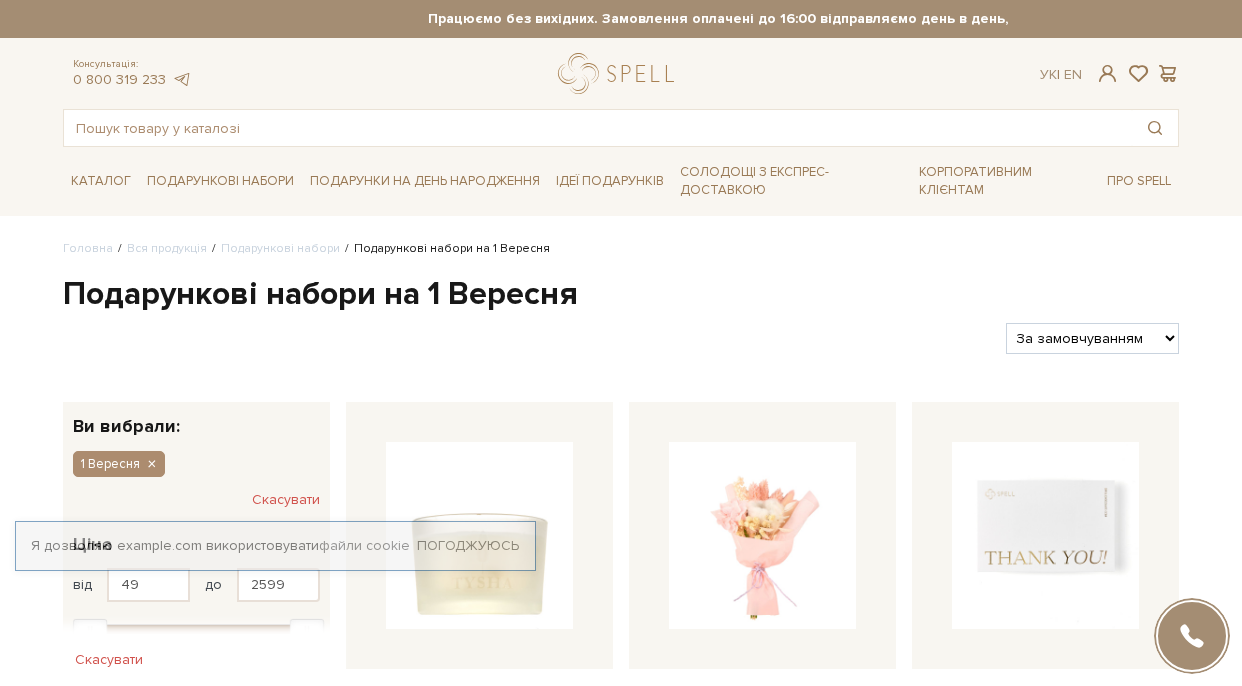 scroll, scrollTop: 0, scrollLeft: 0, axis: both 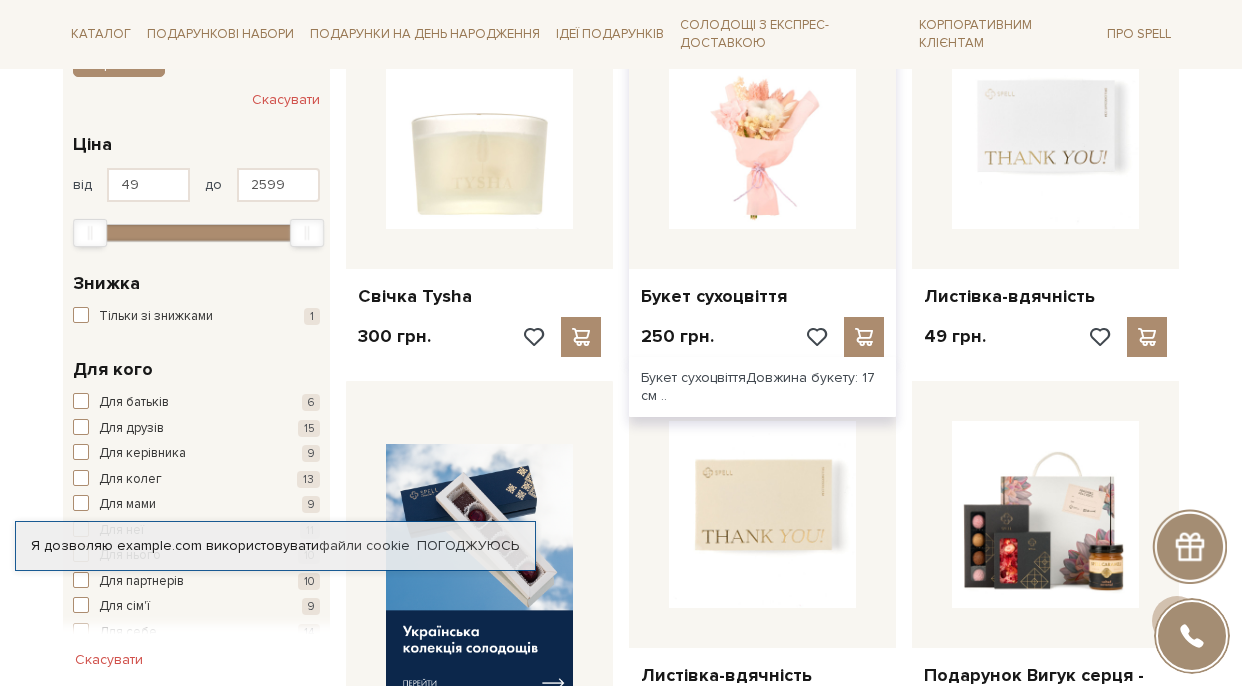 click at bounding box center [762, 135] 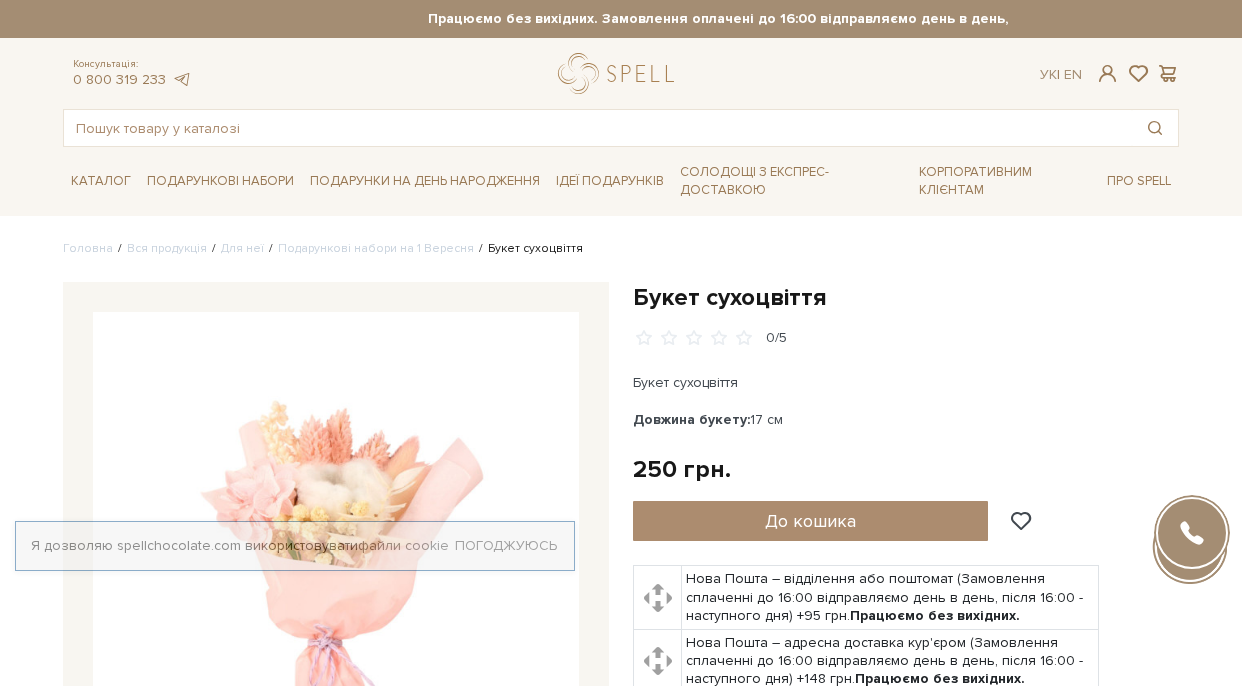 scroll, scrollTop: 0, scrollLeft: 0, axis: both 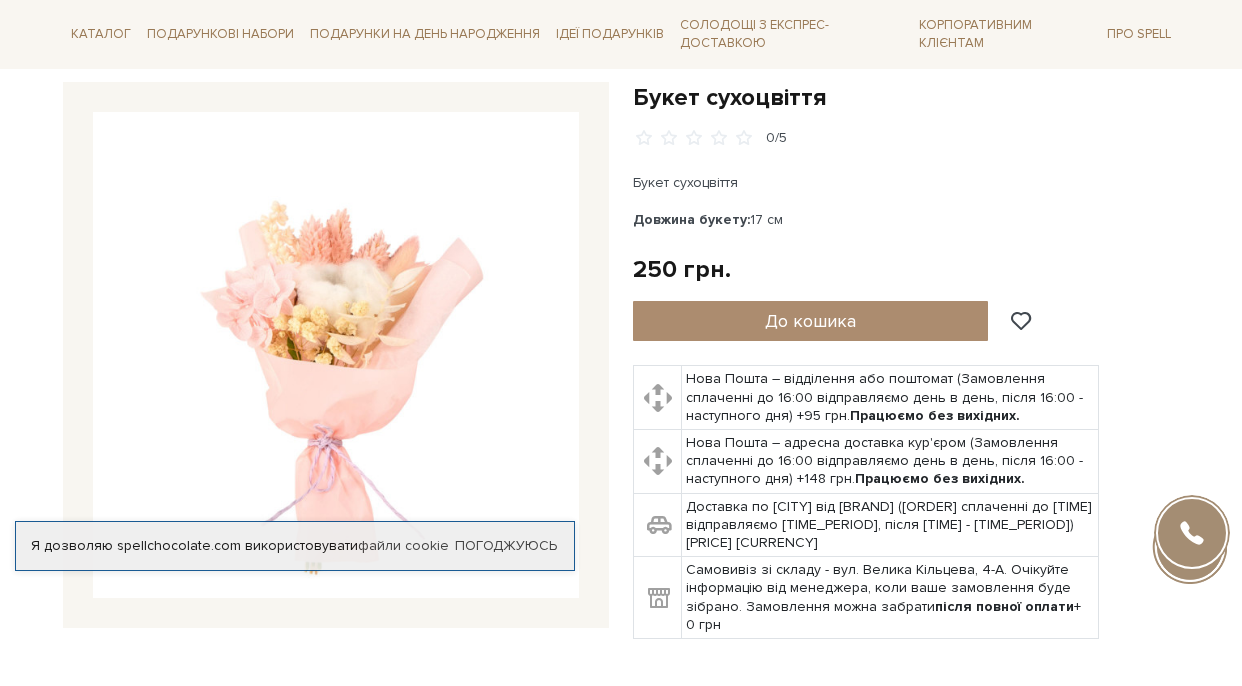 click at bounding box center [336, 355] 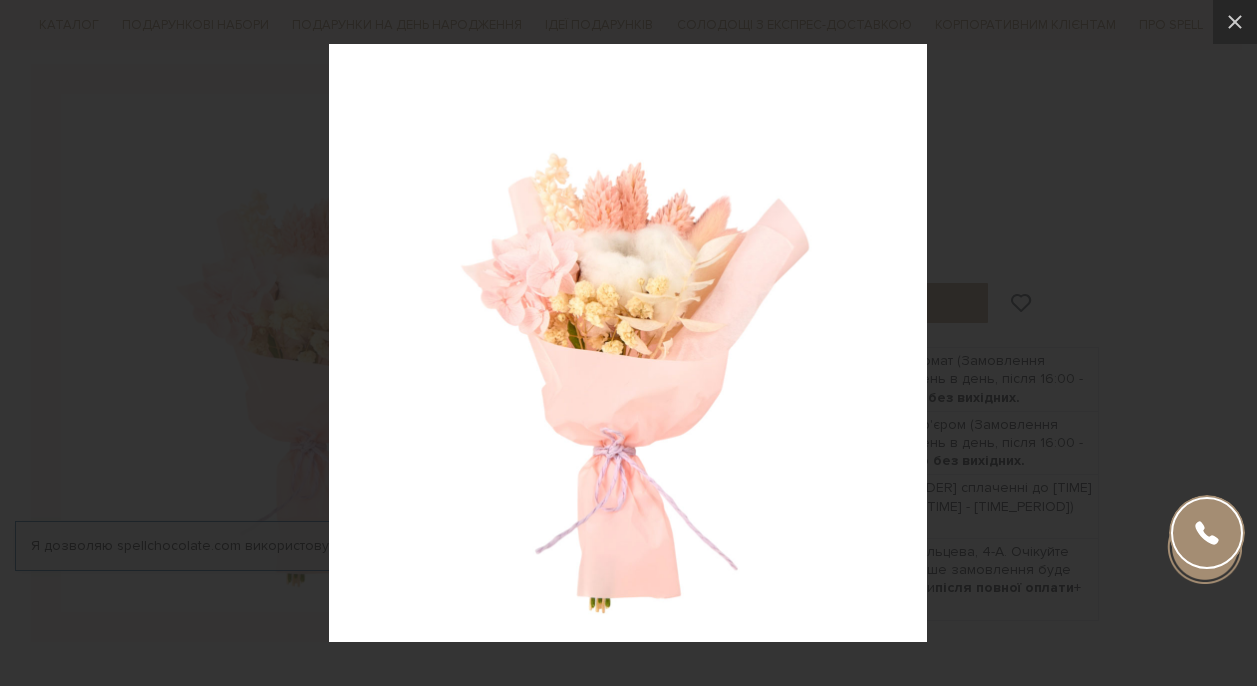 click at bounding box center [628, 343] 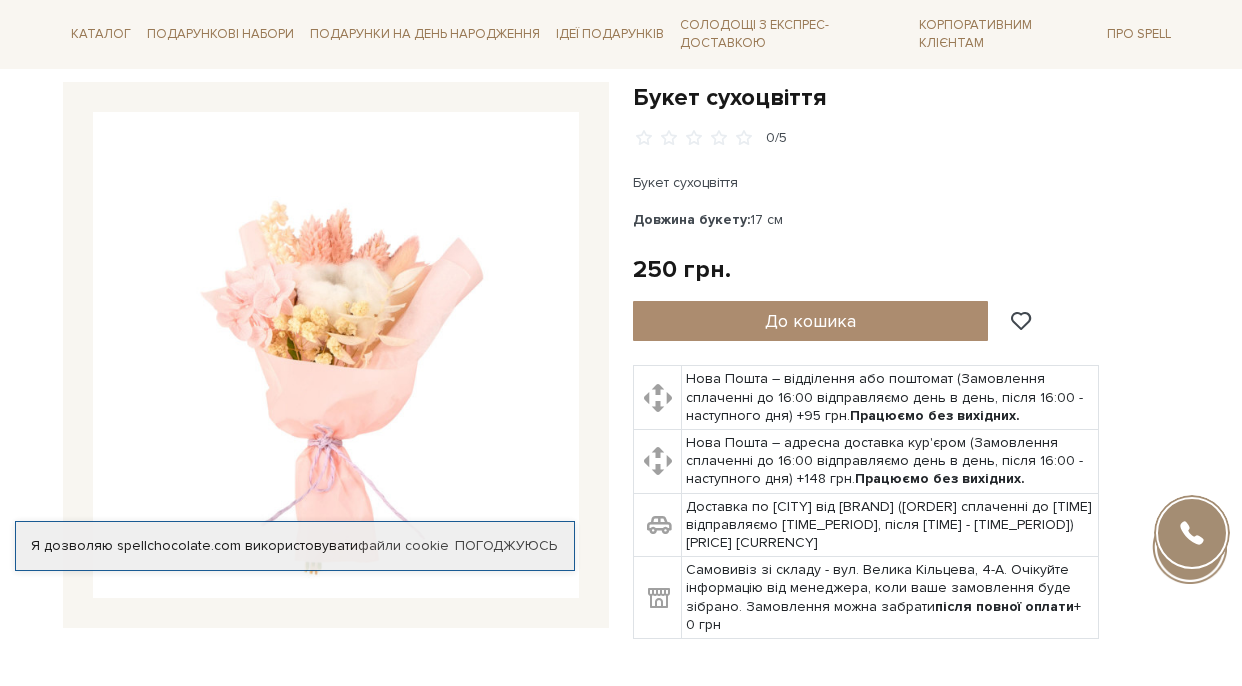click at bounding box center (336, 355) 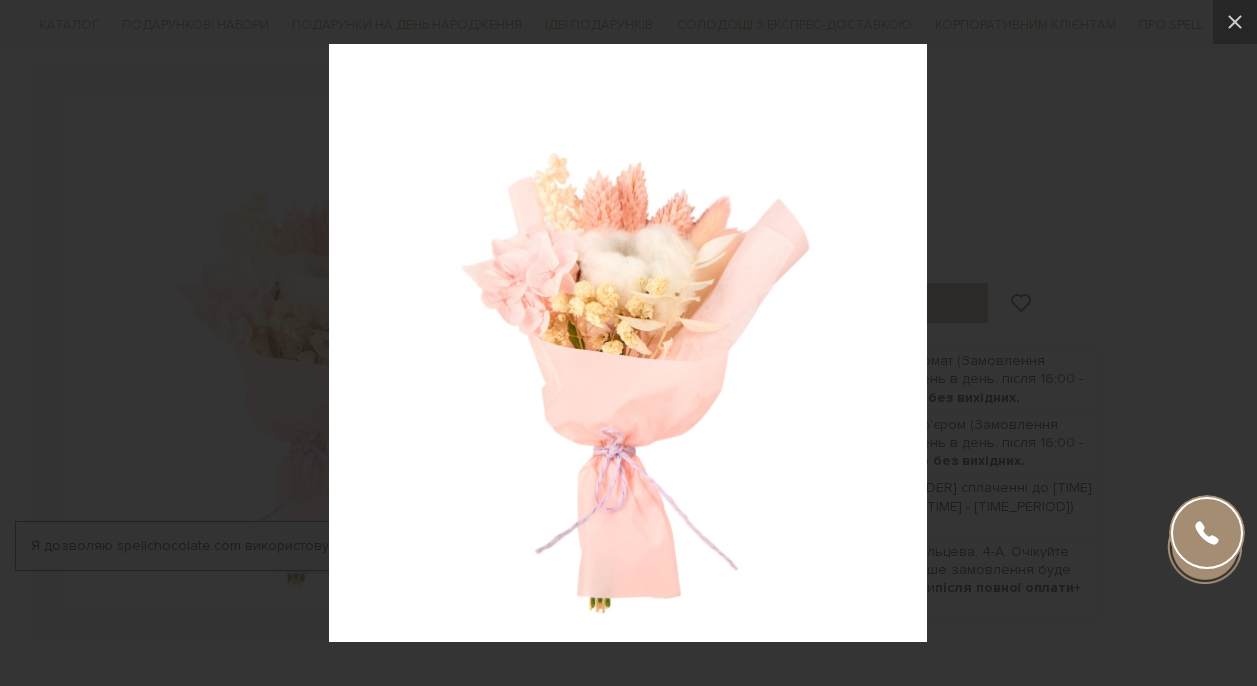 click at bounding box center [628, 343] 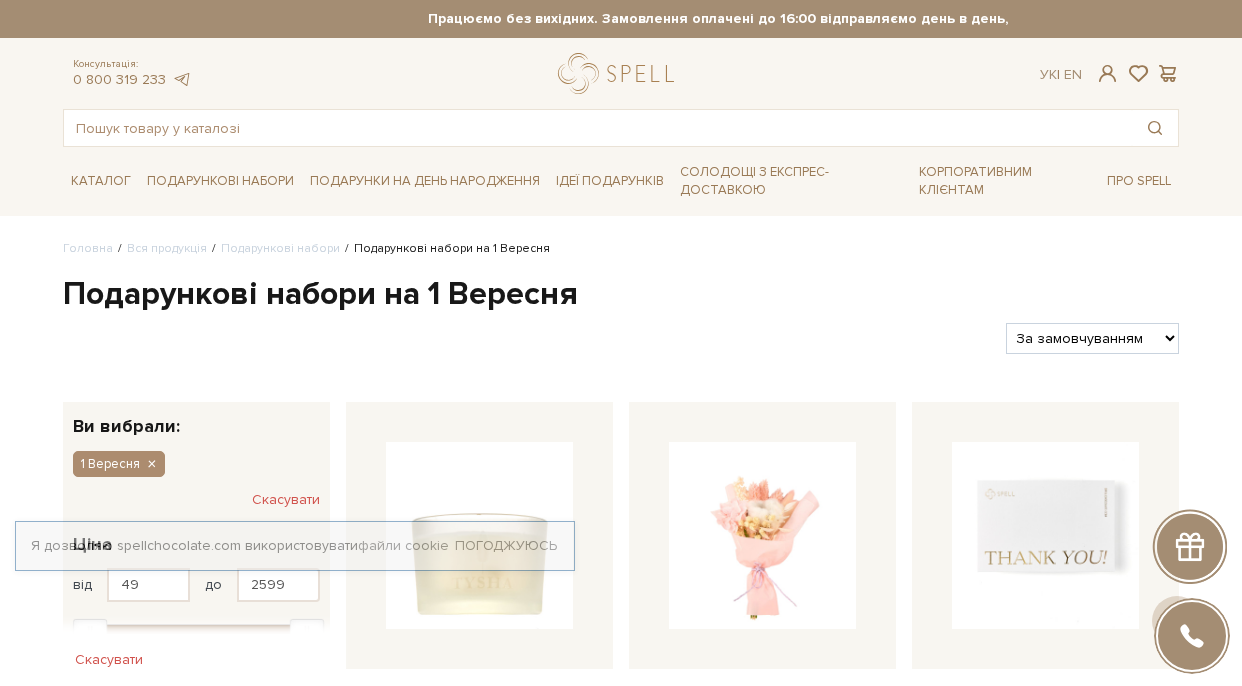 scroll, scrollTop: 387, scrollLeft: 0, axis: vertical 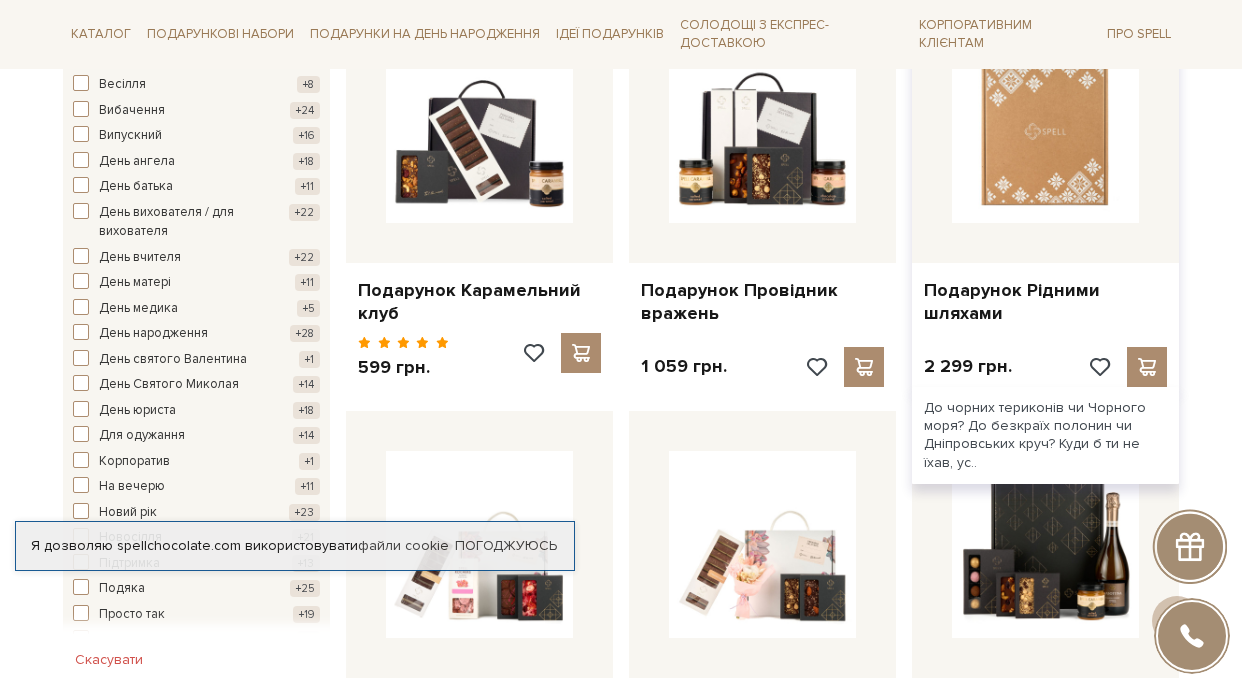 click at bounding box center (1045, 129) 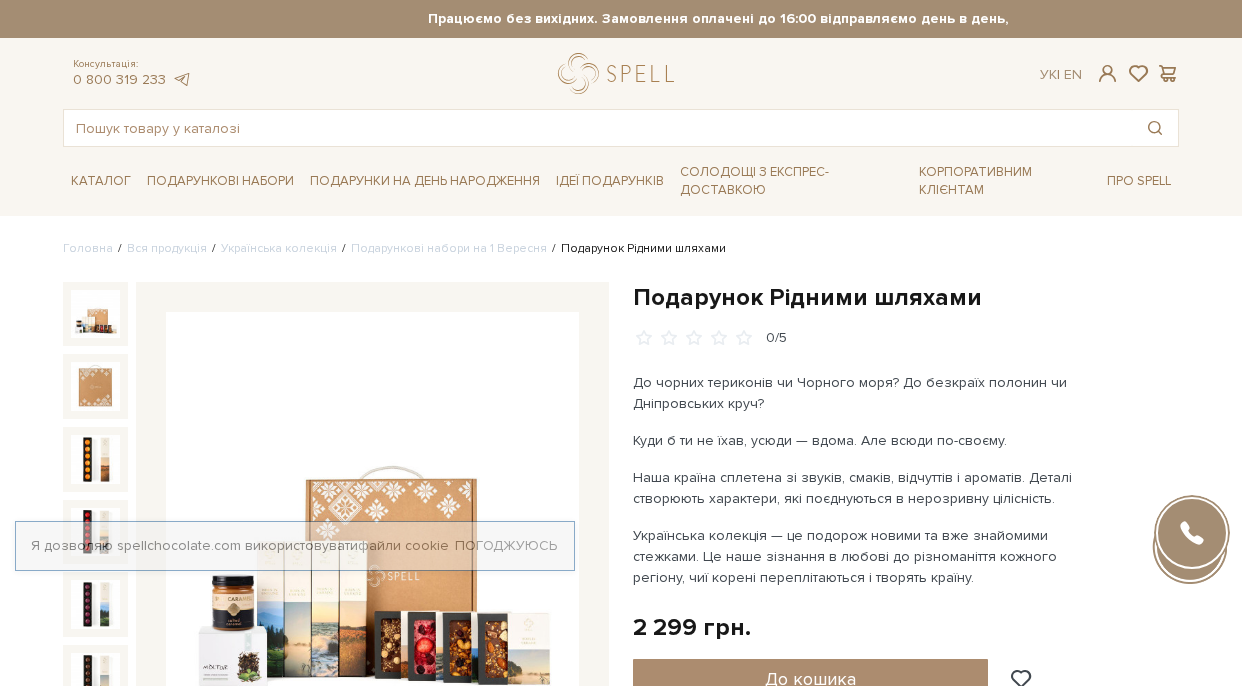 scroll, scrollTop: 0, scrollLeft: 0, axis: both 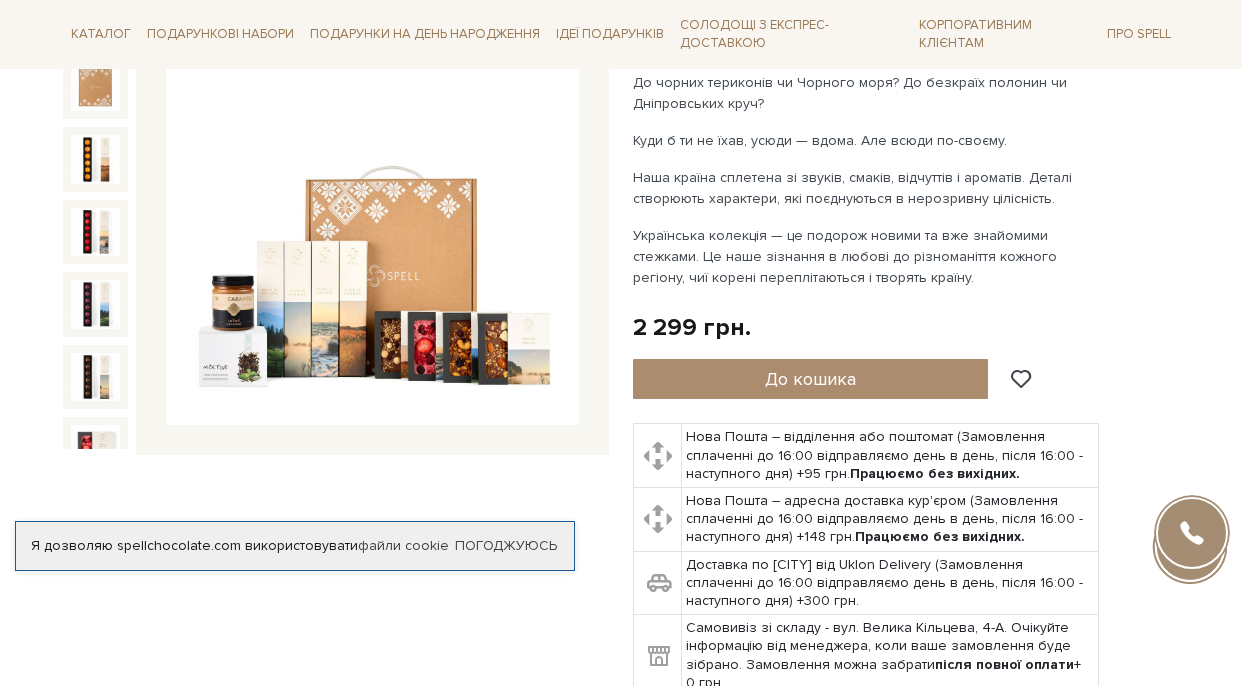 click at bounding box center (372, 218) 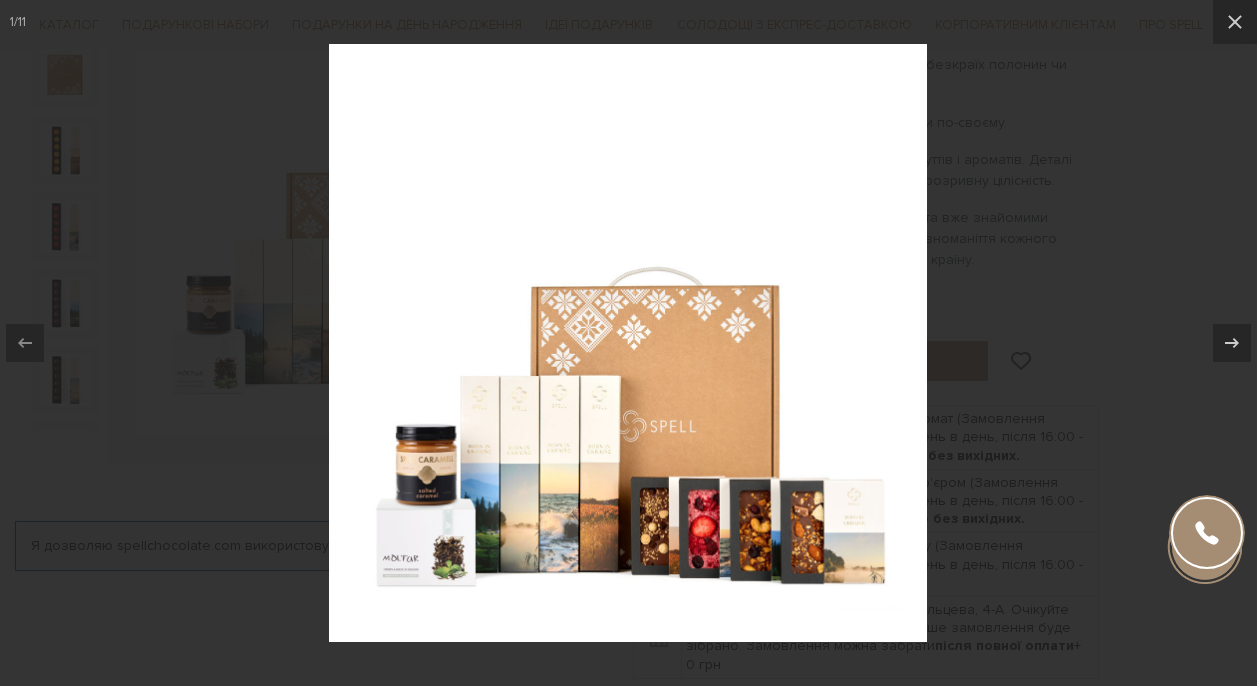click at bounding box center [628, 343] 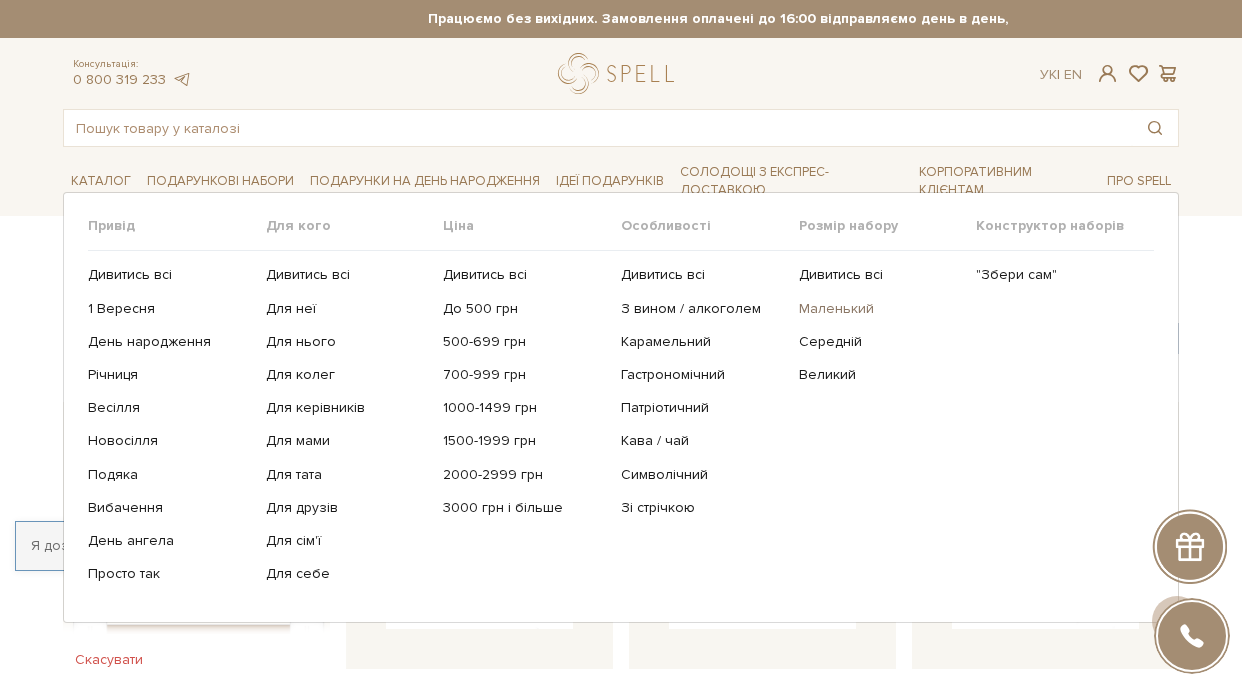 scroll, scrollTop: 1188, scrollLeft: 0, axis: vertical 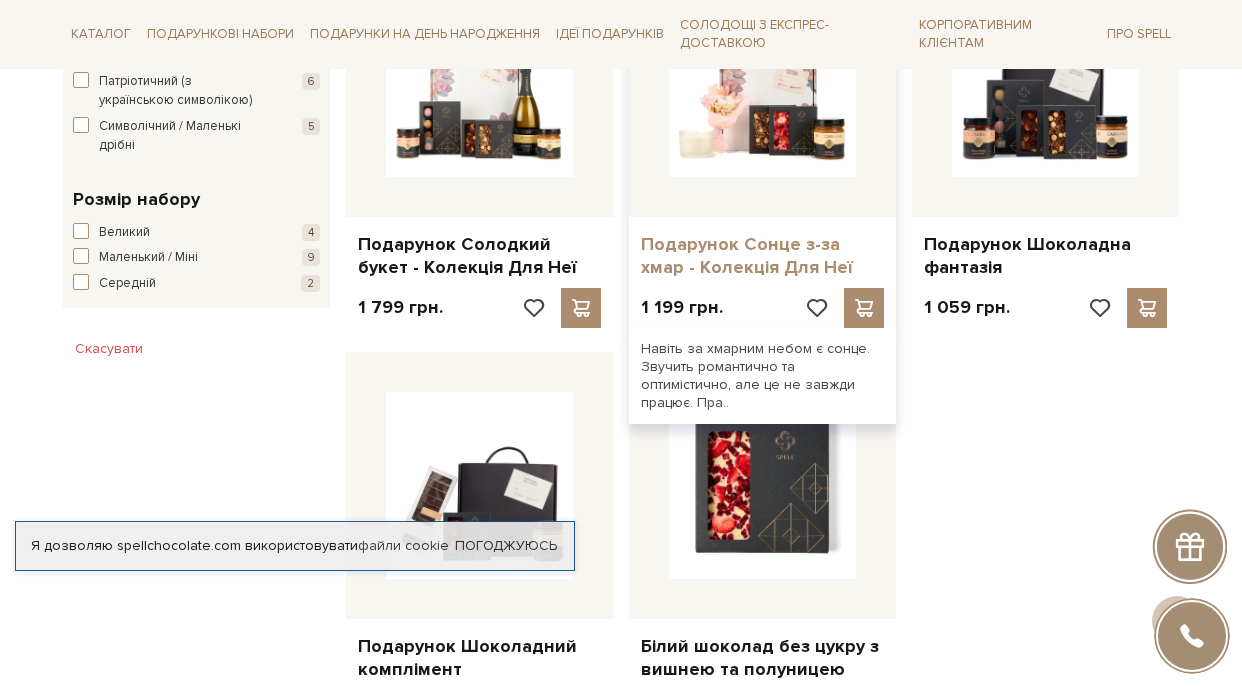 click on "Подарунок Сонце з-за хмар - Колекція Для Неї" at bounding box center (762, 256) 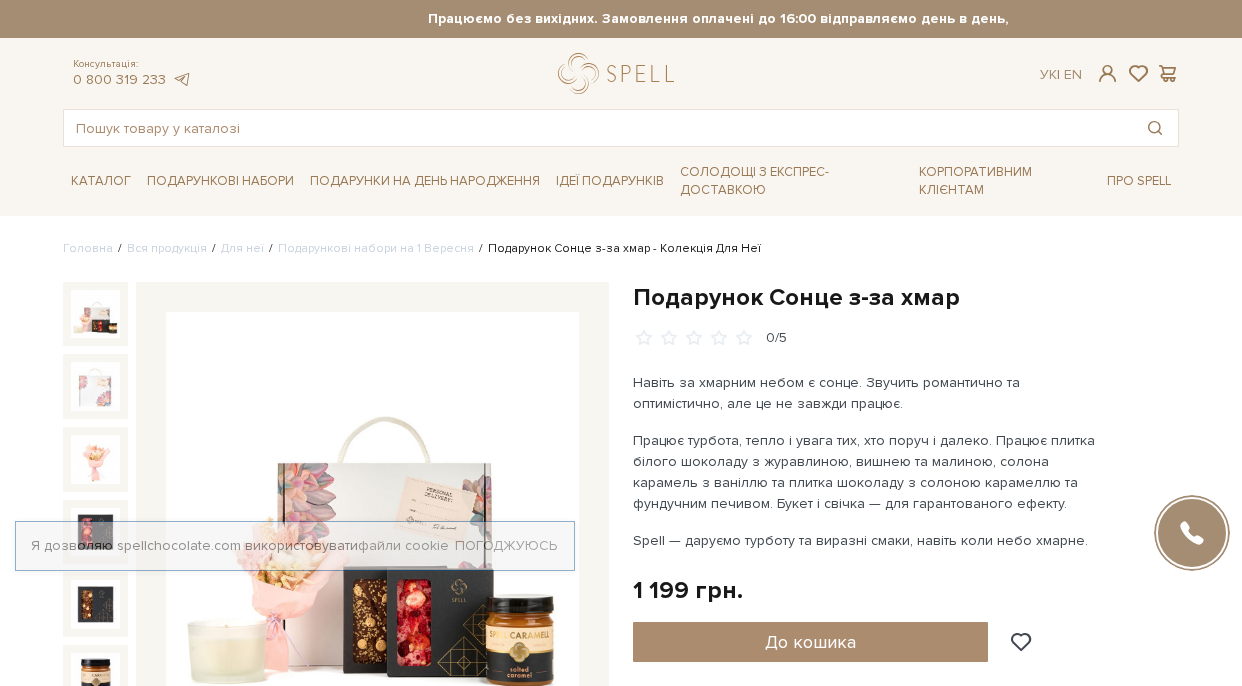 scroll, scrollTop: 0, scrollLeft: 0, axis: both 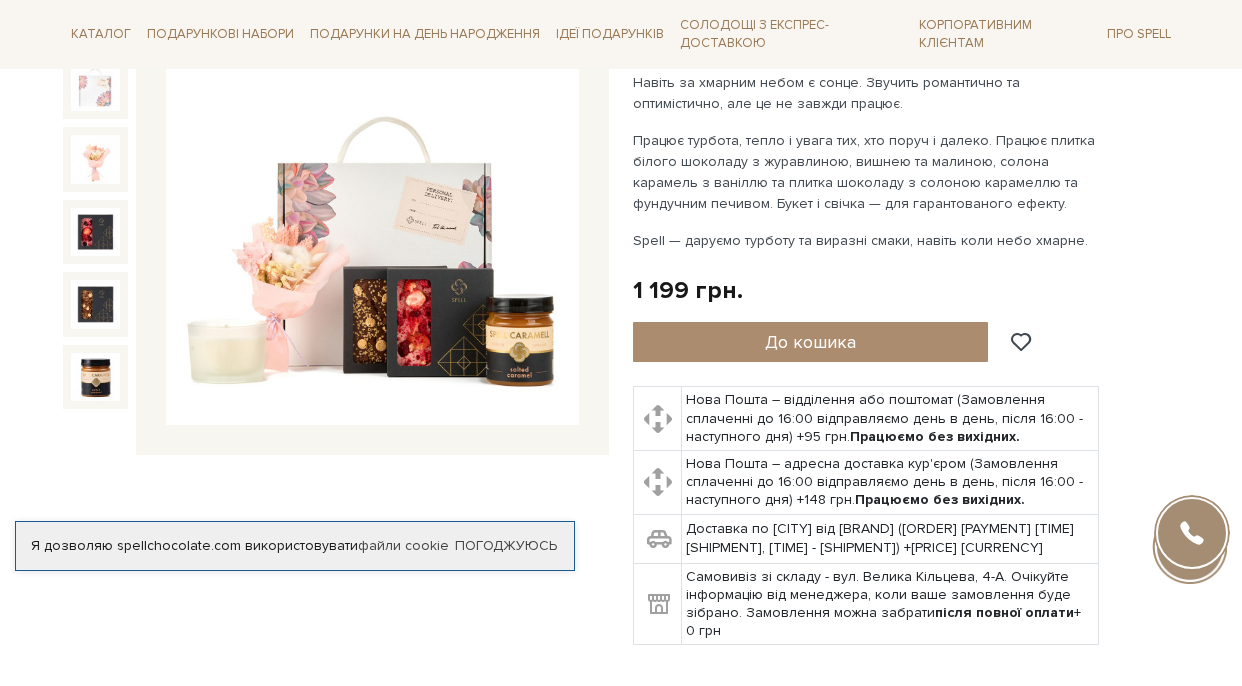 click at bounding box center [372, 218] 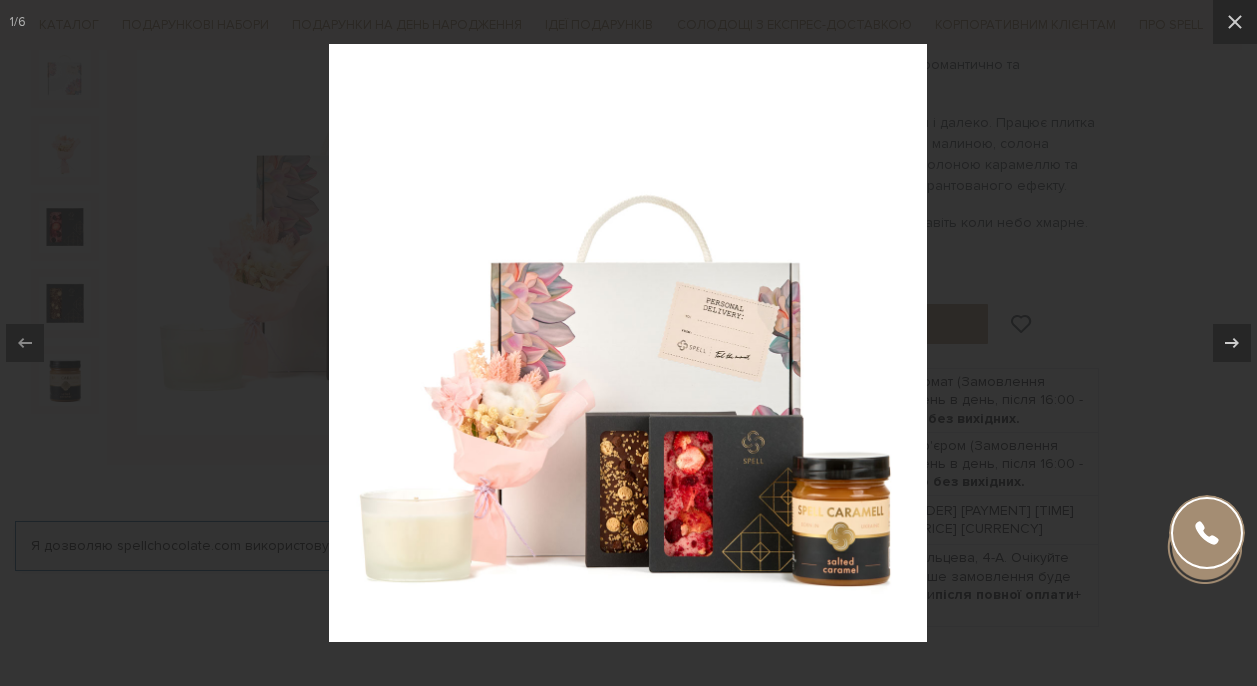 click at bounding box center [628, 343] 